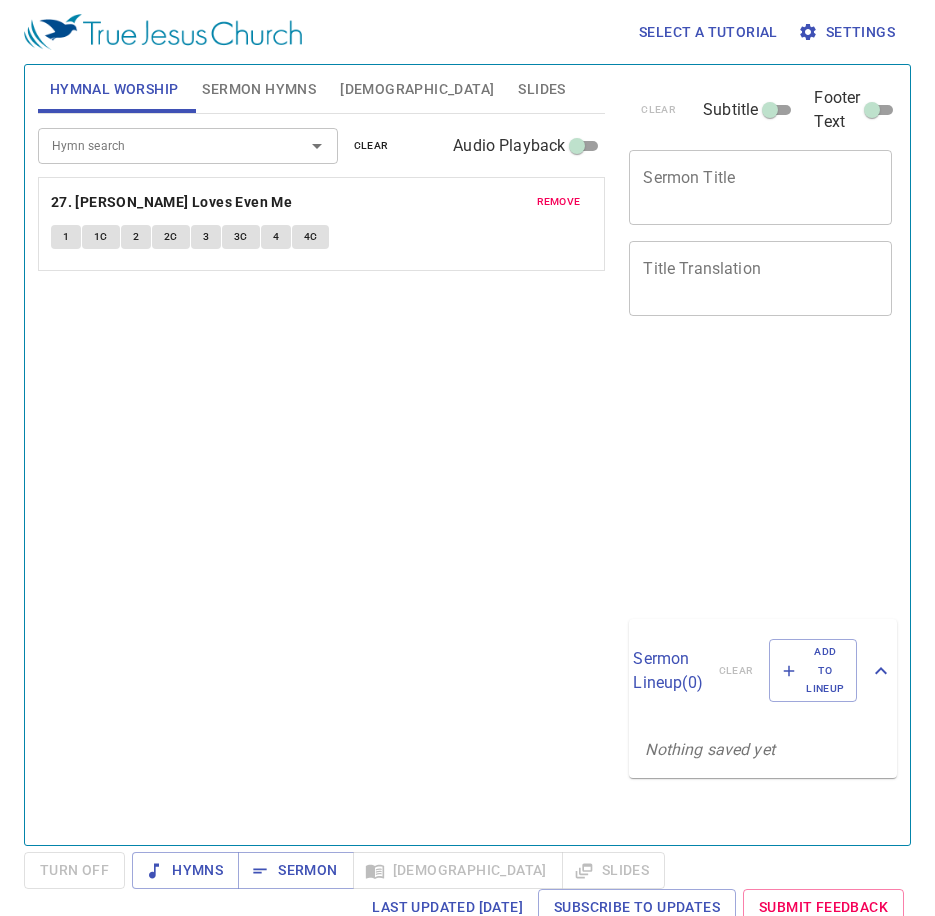 scroll, scrollTop: 0, scrollLeft: 0, axis: both 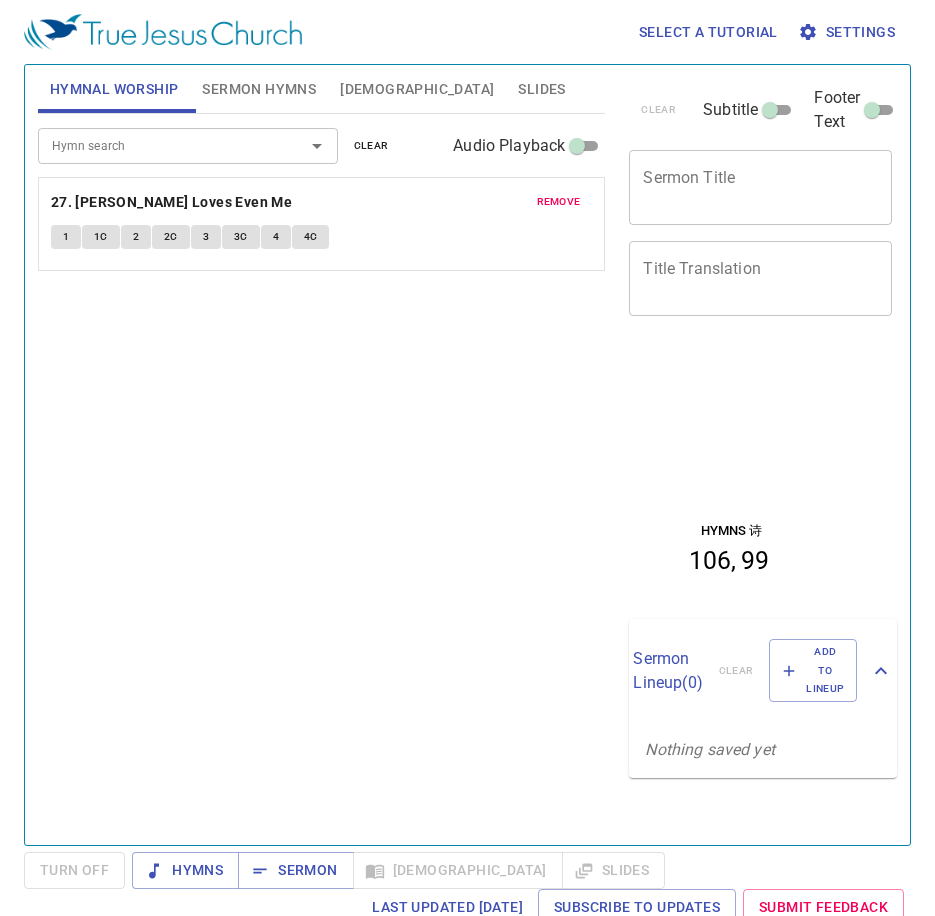 click on "remove" at bounding box center (559, 202) 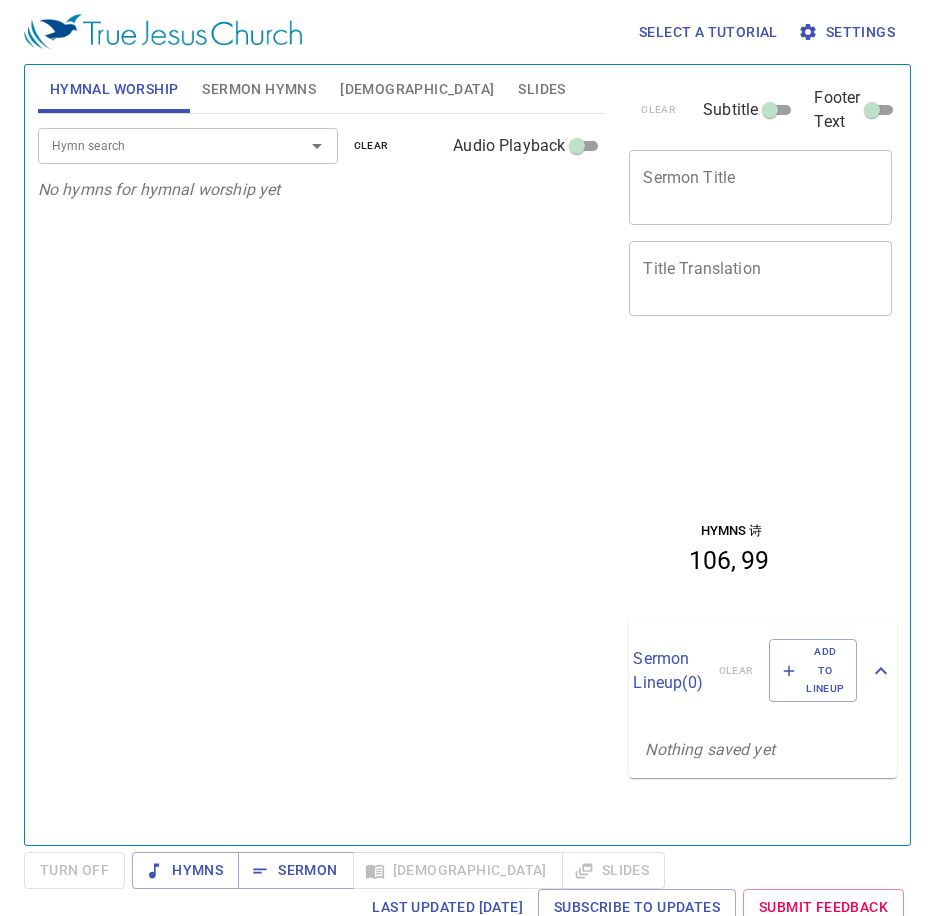 click on "Hymn search" at bounding box center [158, 145] 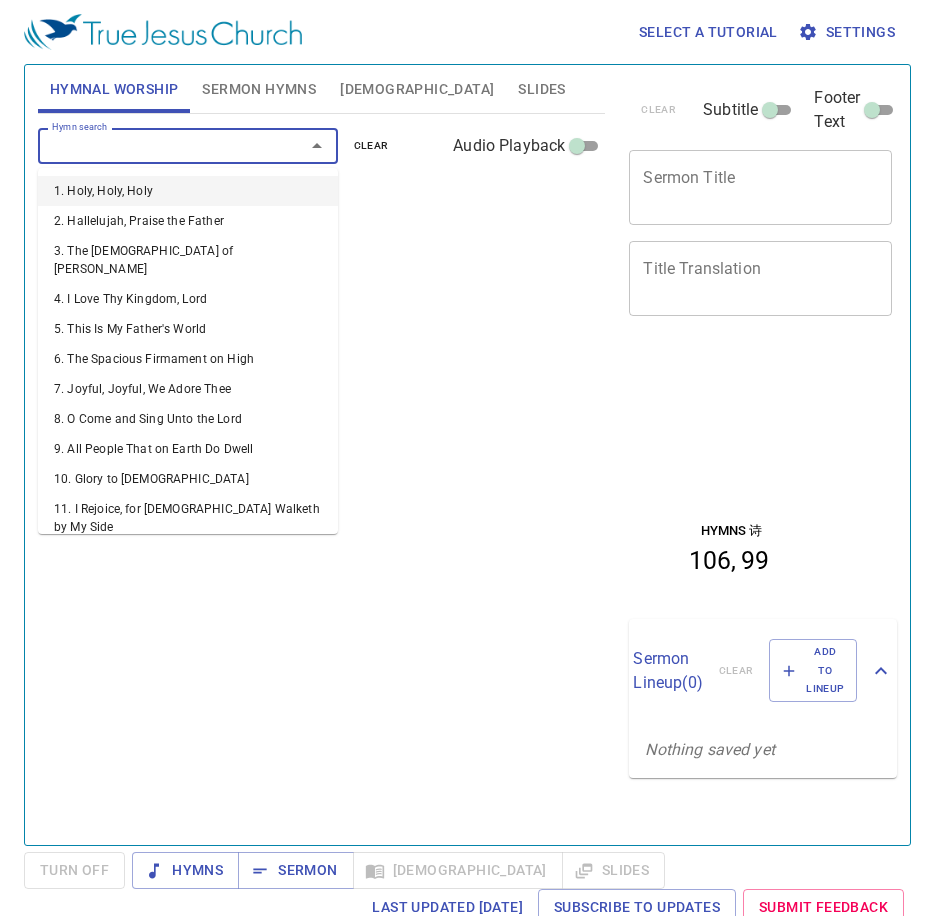 type on "1" 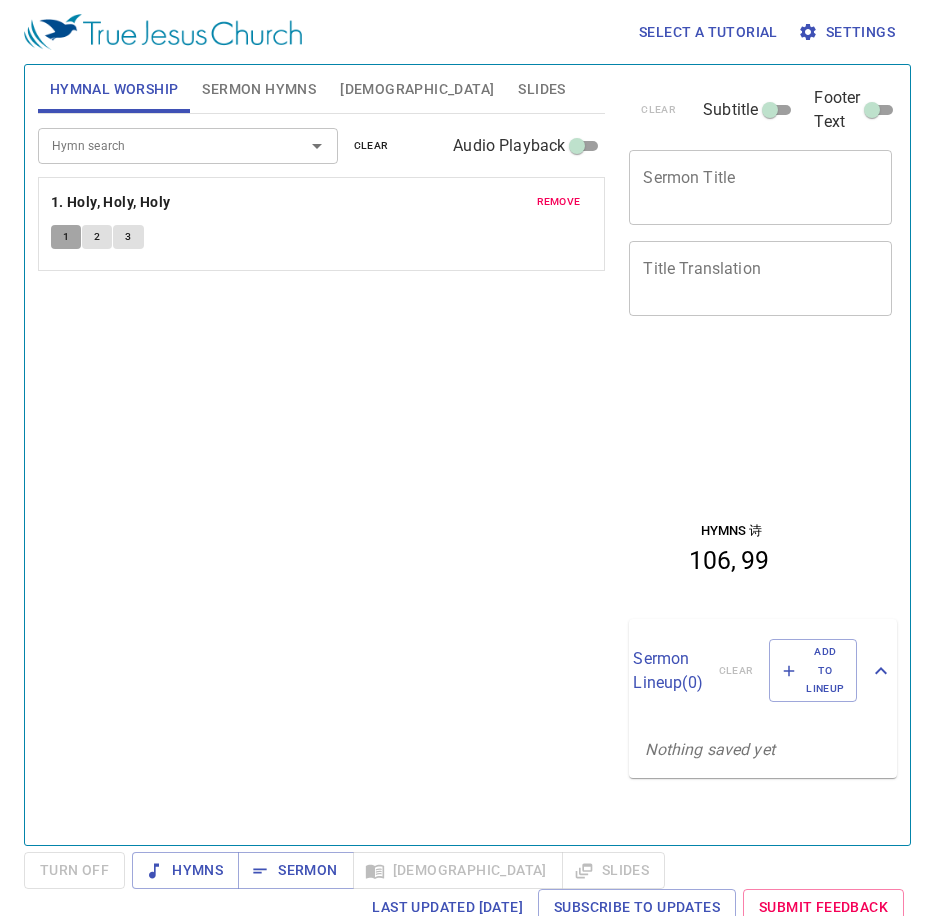click on "1" at bounding box center [66, 237] 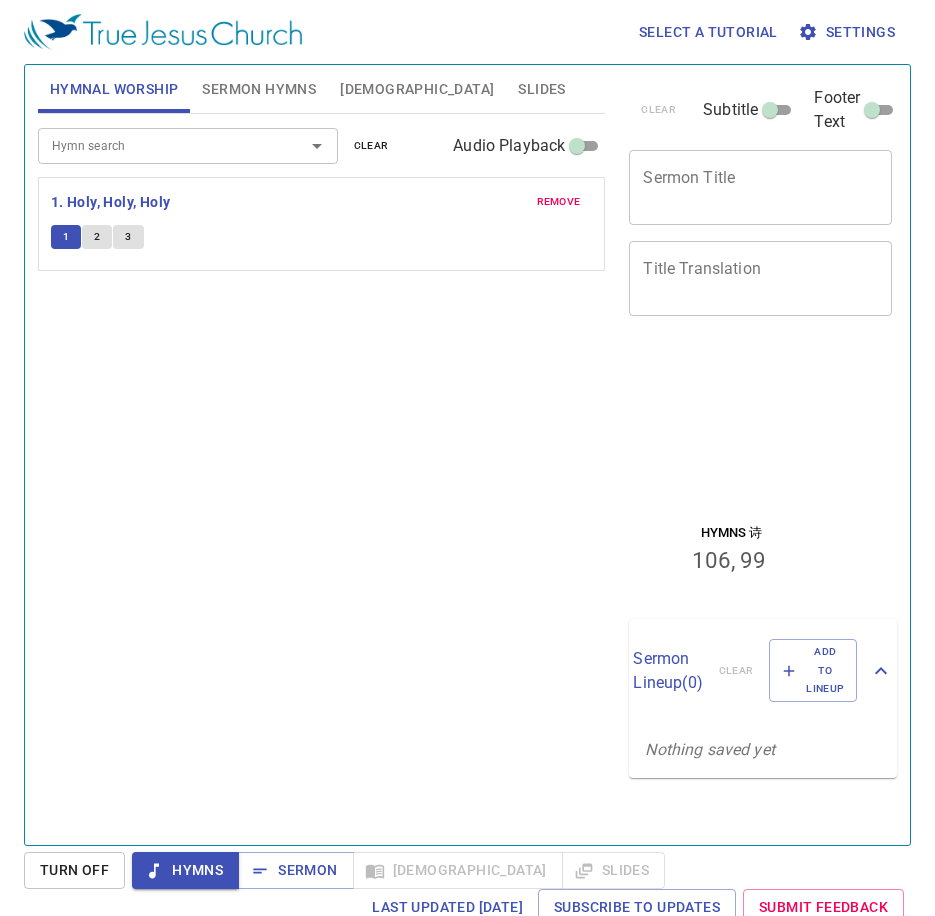 click on "Hymn search Hymn search   clear Audio Playback remove 1. Holy, Holy, Holy   1 2 3" at bounding box center (322, 471) 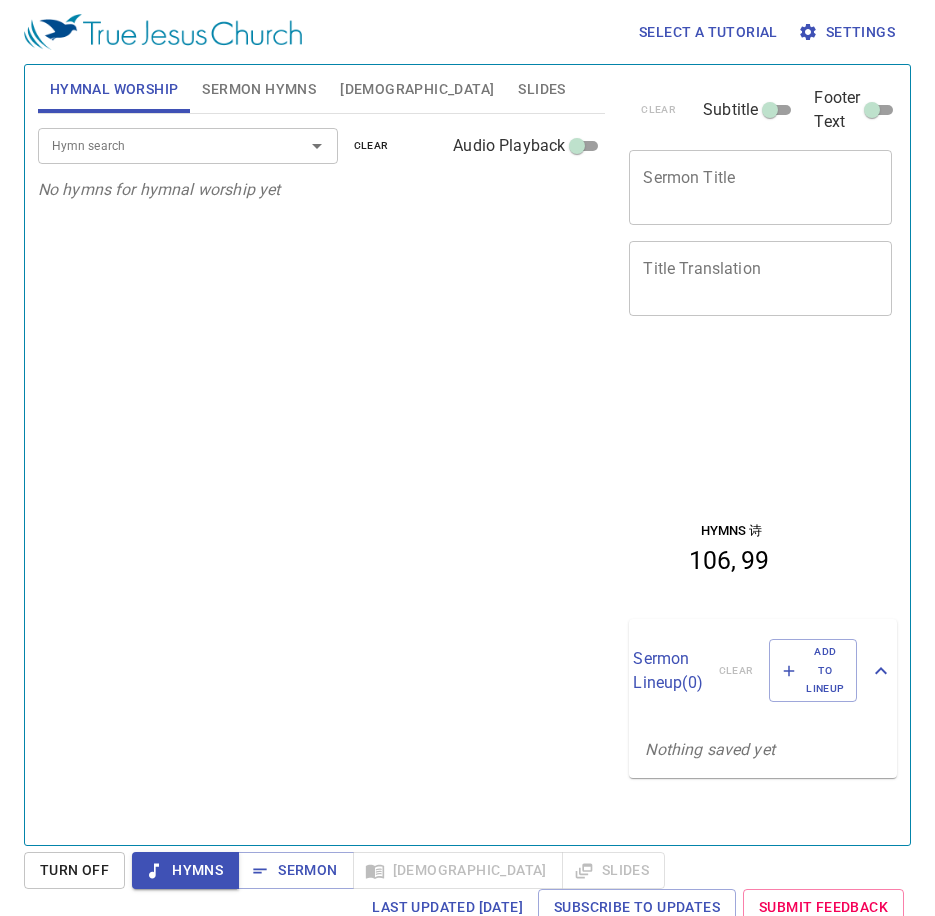 click on "Hymn search" at bounding box center (158, 145) 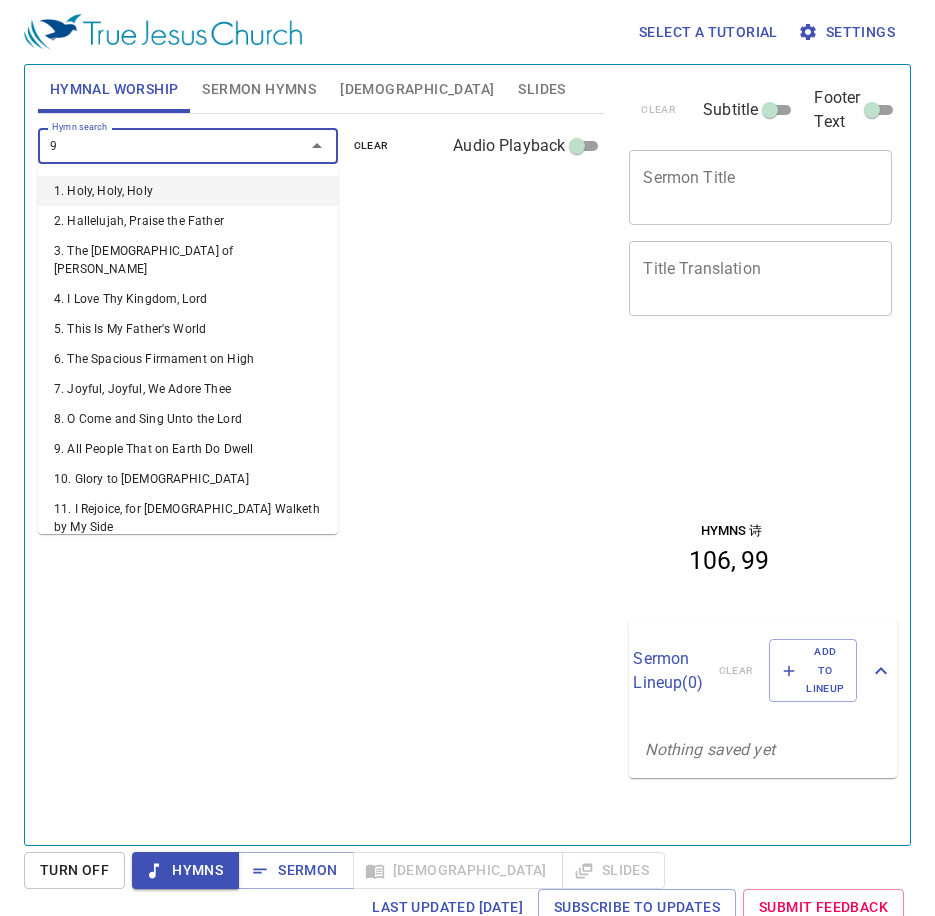 type on "93" 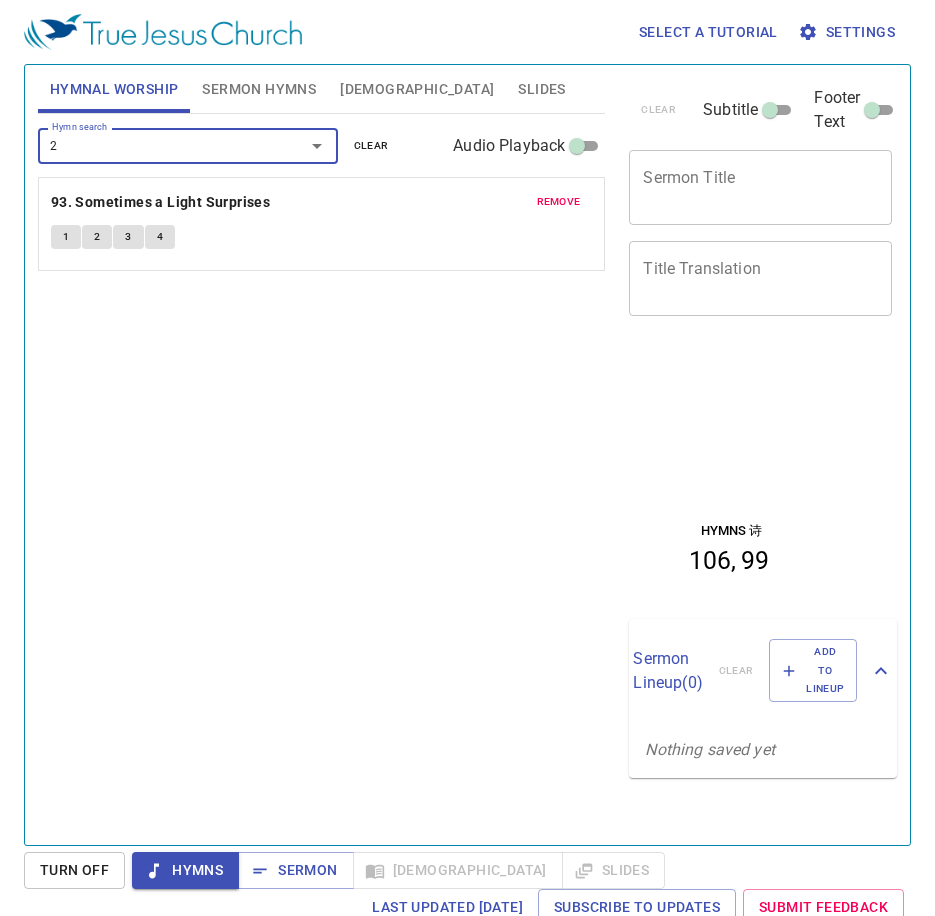 type on "26" 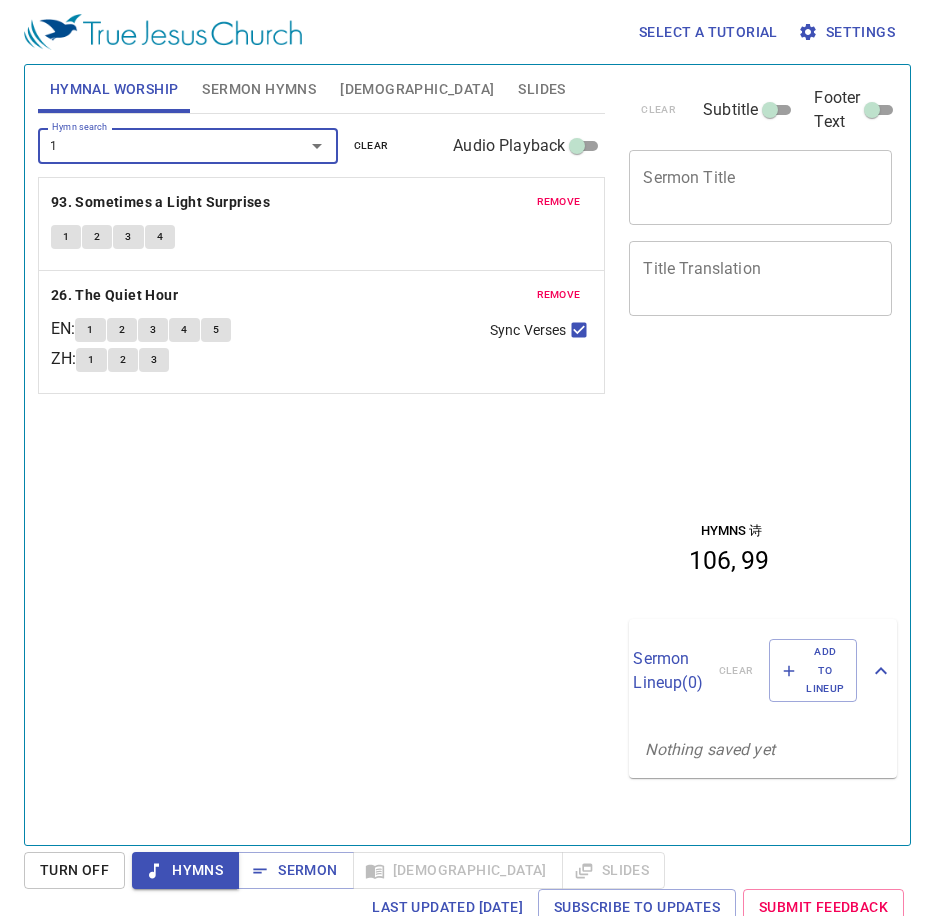 type on "10" 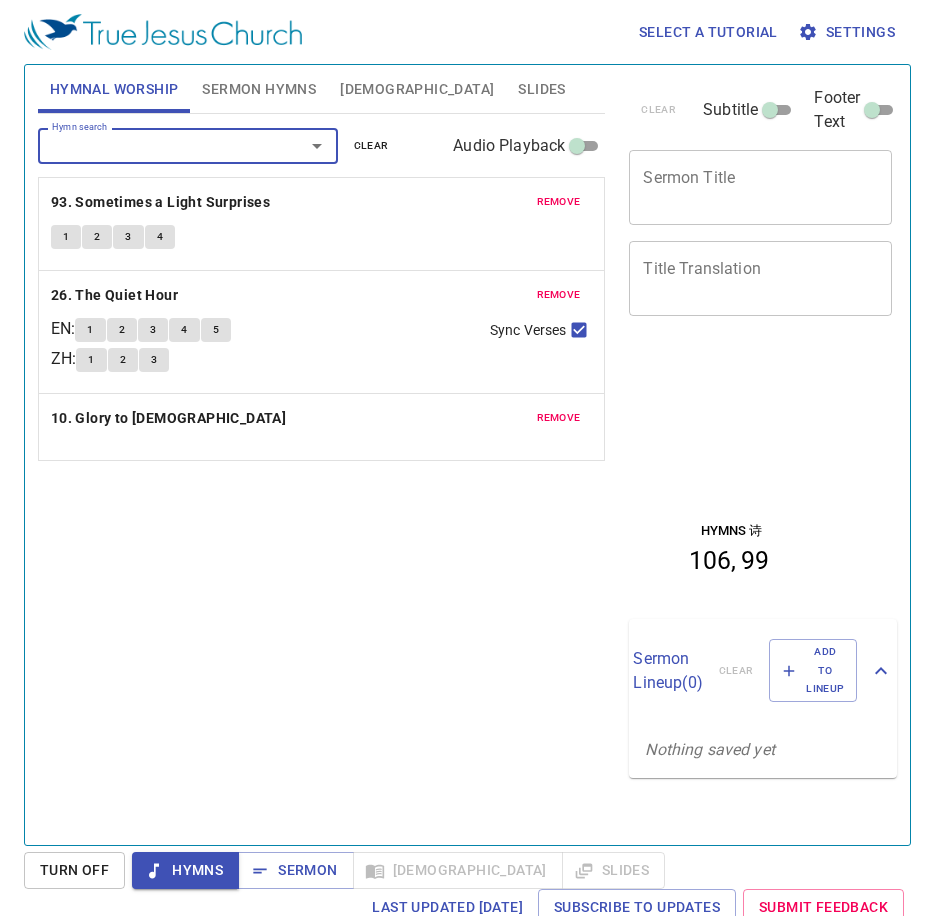 type on "5" 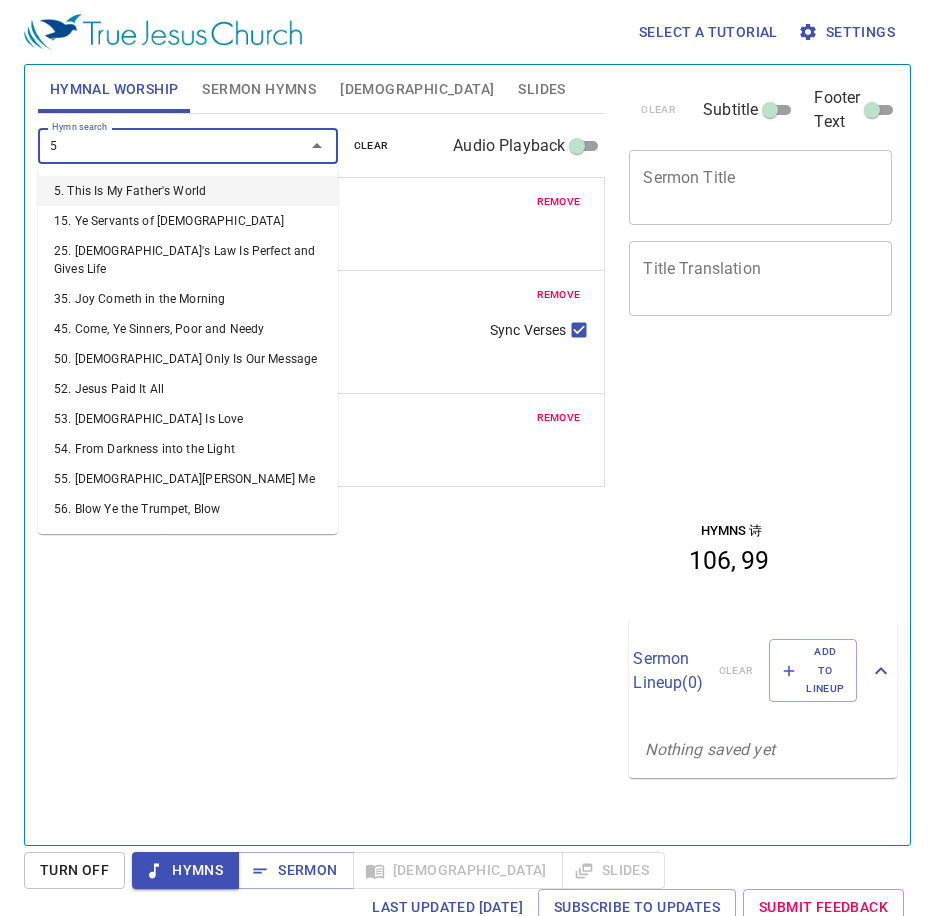 type 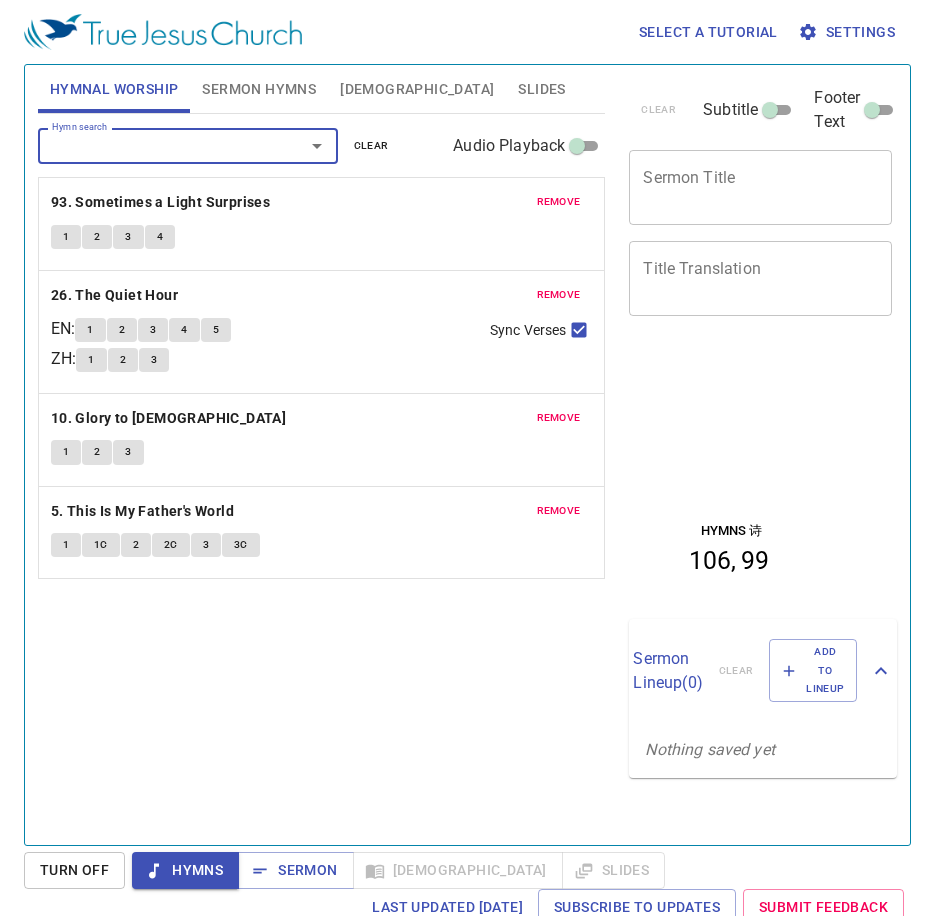 click on "Hymn search Hymn search   clear Audio Playback remove 93. Sometimes a Light Surprises   1 2 3 4 remove 26. The Quiet Hour   EN :   1 2 3 4 5 ZH :   1 2 3 Sync Verses remove 10. Glory to Jesus   1 2 3 remove 5. This Is My Father's World   1 1C 2 2C 3 3C" at bounding box center [322, 471] 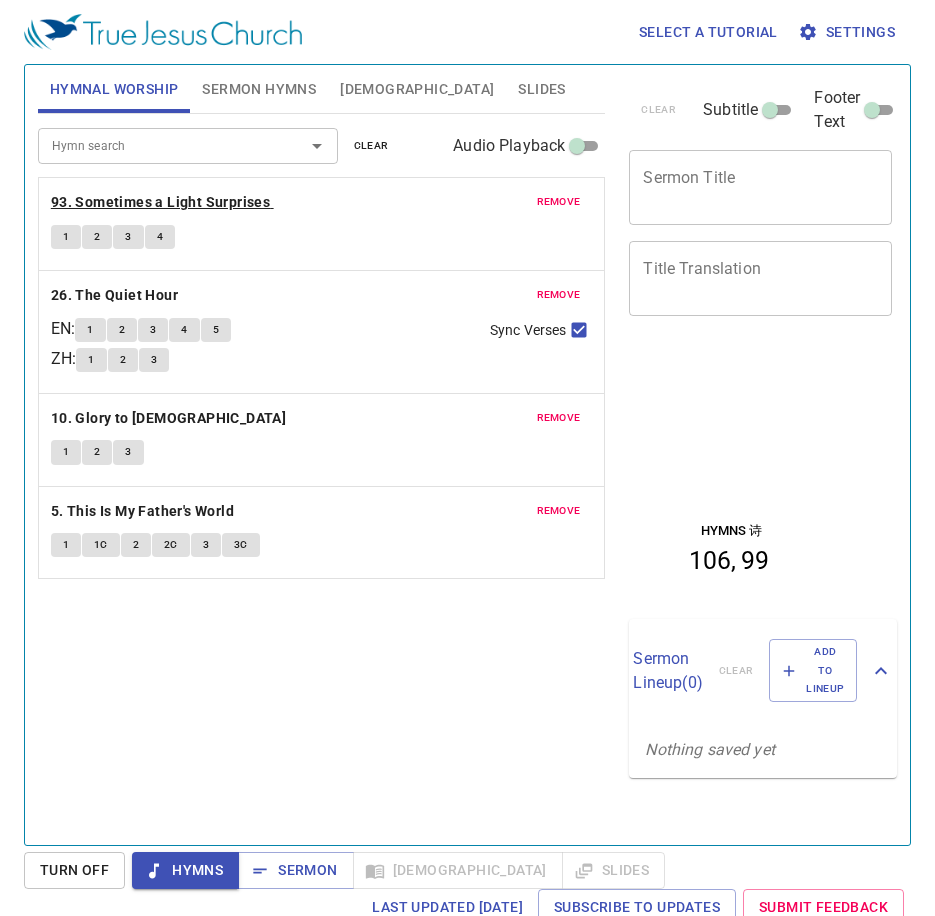 click on "93. Sometimes a Light Surprises" at bounding box center [160, 202] 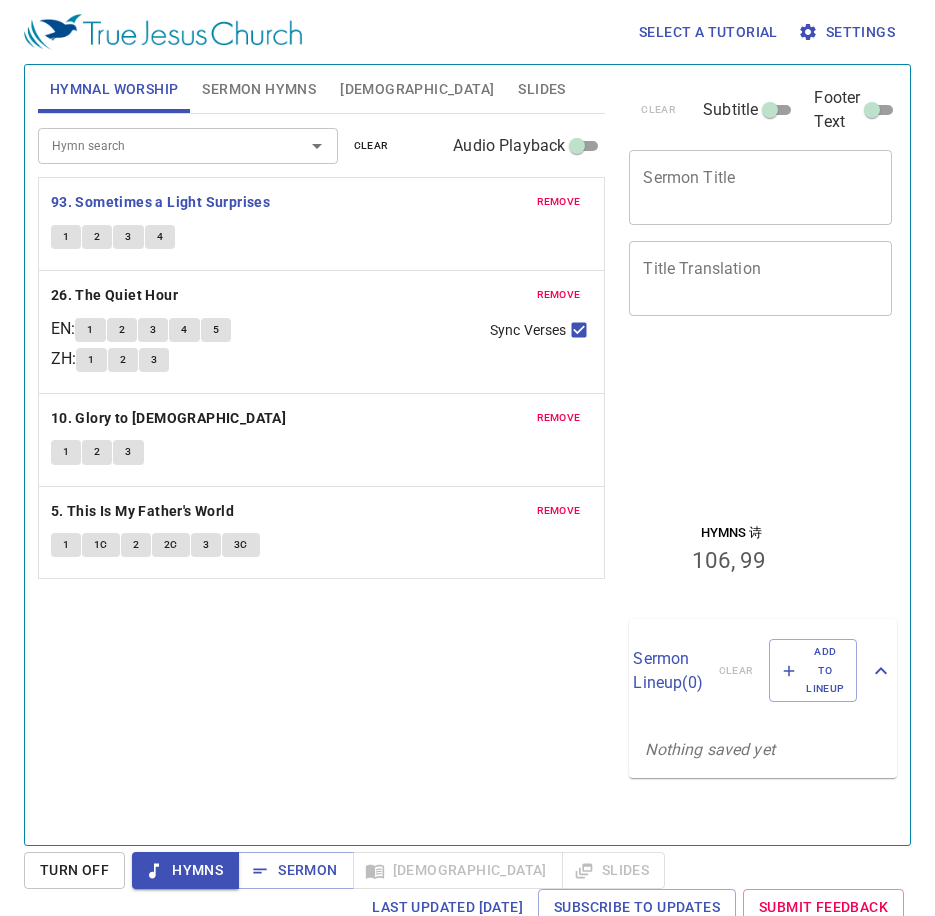 click on "Hymn search Hymn search   clear Audio Playback remove 93. Sometimes a Light Surprises   1 2 3 4 remove 26. The Quiet Hour   EN :   1 2 3 4 5 ZH :   1 2 3 Sync Verses remove 10. Glory to Jesus   1 2 3 remove 5. This Is My Father's World   1 1C 2 2C 3 3C" at bounding box center [322, 471] 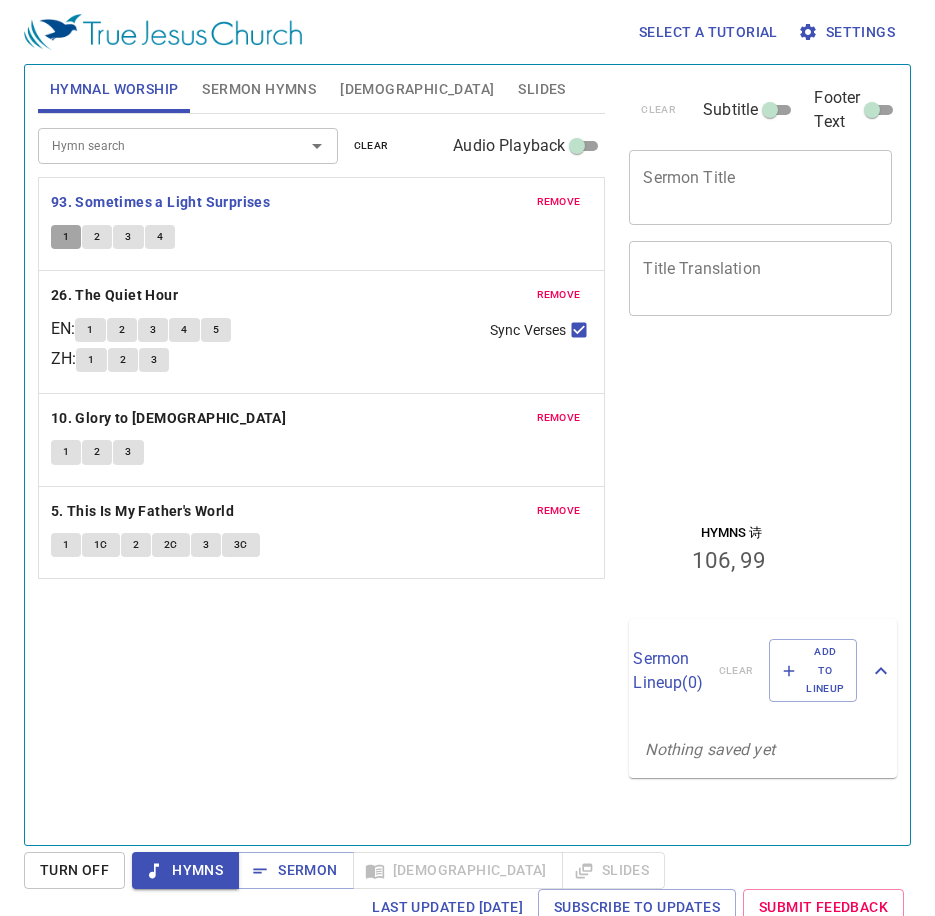 click on "1" at bounding box center [66, 237] 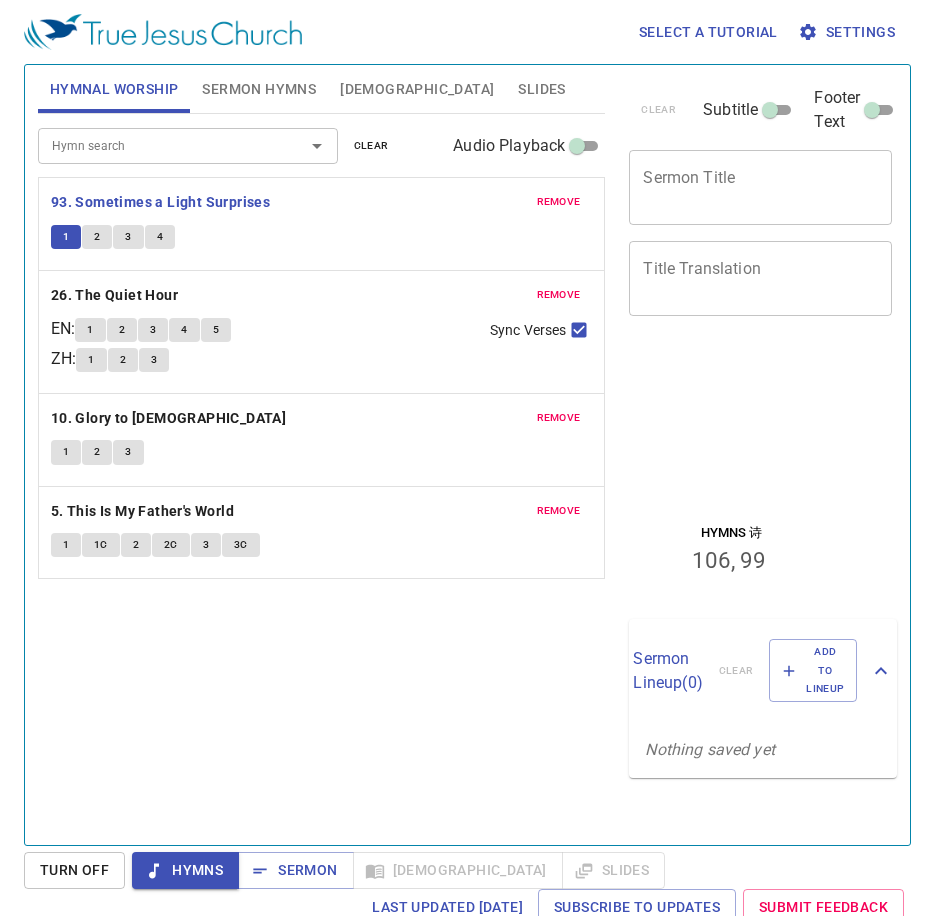 click on "Turn Off Hymns Sermon Bible Slides Last updated   7/2/2025 Subscribe to Updates Submit Feedback" at bounding box center (467, 888) 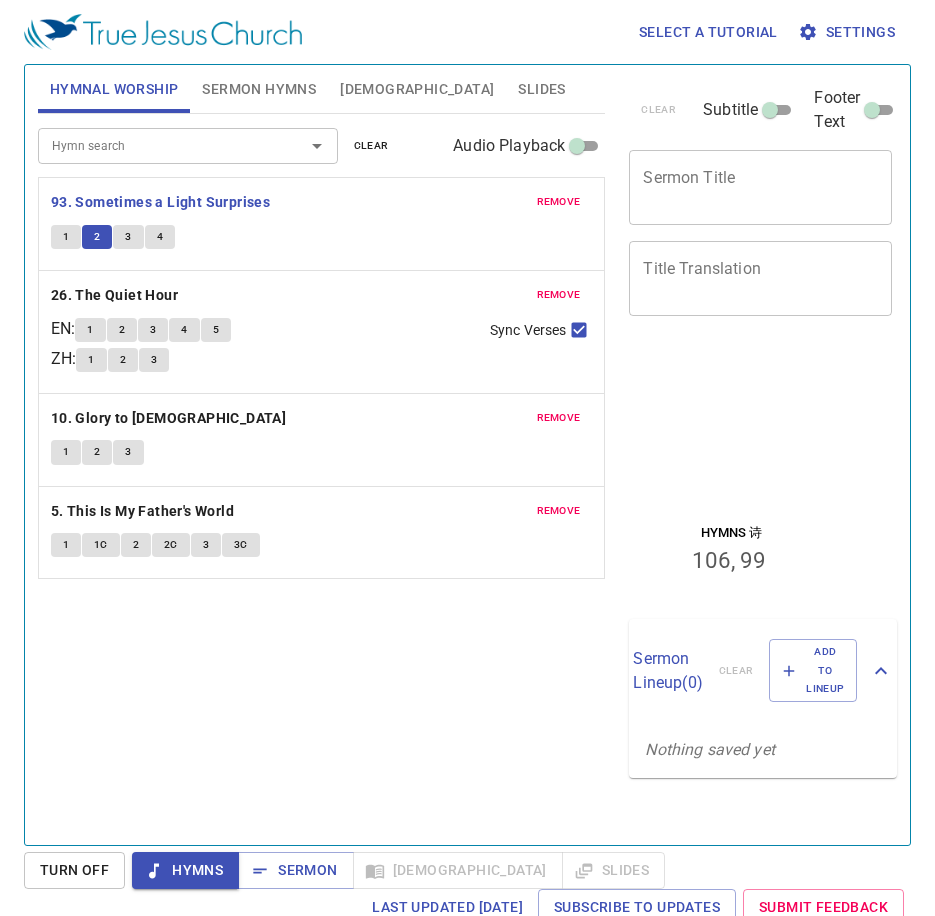 click on "Hymn search Hymn search   clear Audio Playback remove 93. Sometimes a Light Surprises   1 2 3 4 remove 26. The Quiet Hour   EN :   1 2 3 4 5 ZH :   1 2 3 Sync Verses remove 10. Glory to Jesus   1 2 3 remove 5. This Is My Father's World   1 1C 2 2C 3 3C" at bounding box center [322, 471] 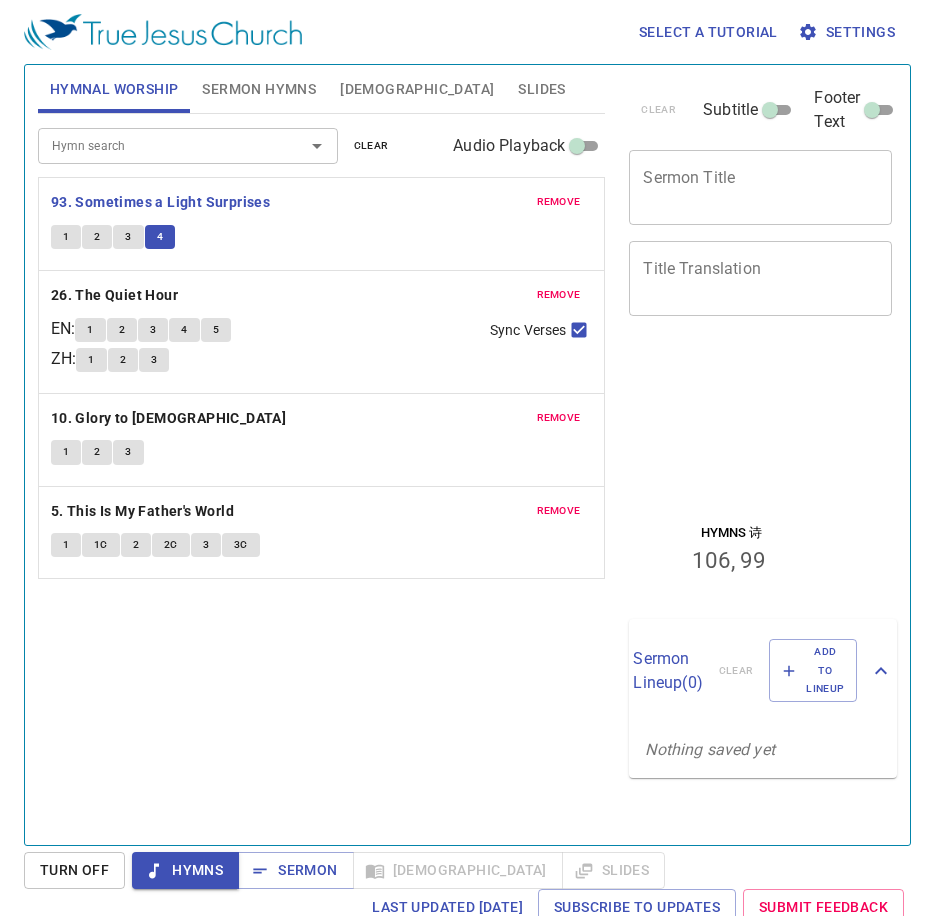 click on "1" at bounding box center [90, 330] 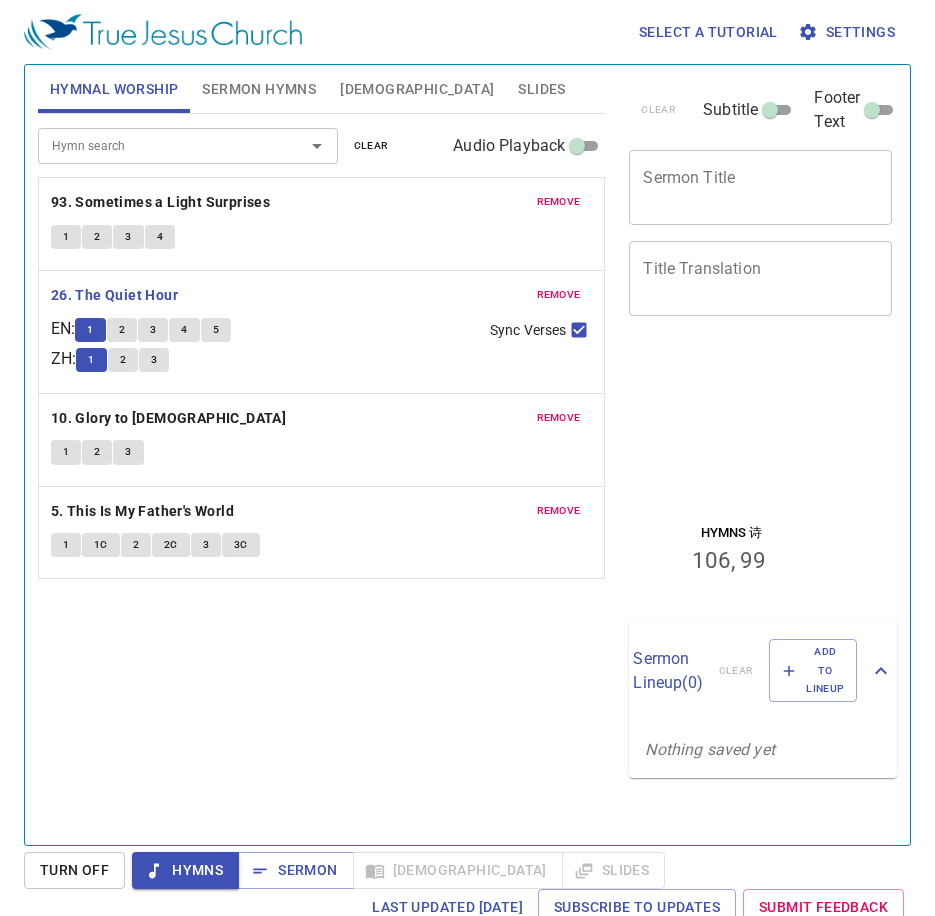 click on "Hymn search Hymn search   clear Audio Playback remove 93. Sometimes a Light Surprises   1 2 3 4 remove 26. The Quiet Hour   EN :   1 2 3 4 5 ZH :   1 2 3 Sync Verses remove 10. Glory to Jesus   1 2 3 remove 5. This Is My Father's World   1 1C 2 2C 3 3C" at bounding box center (322, 471) 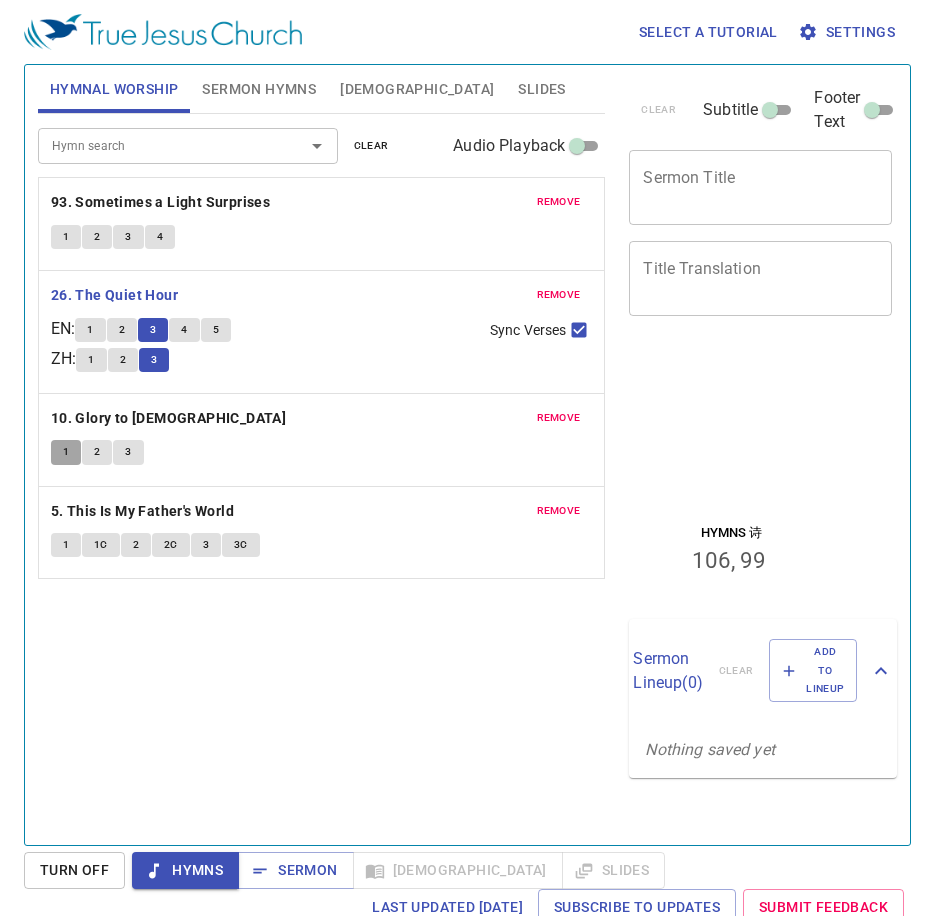 click on "1" at bounding box center (66, 452) 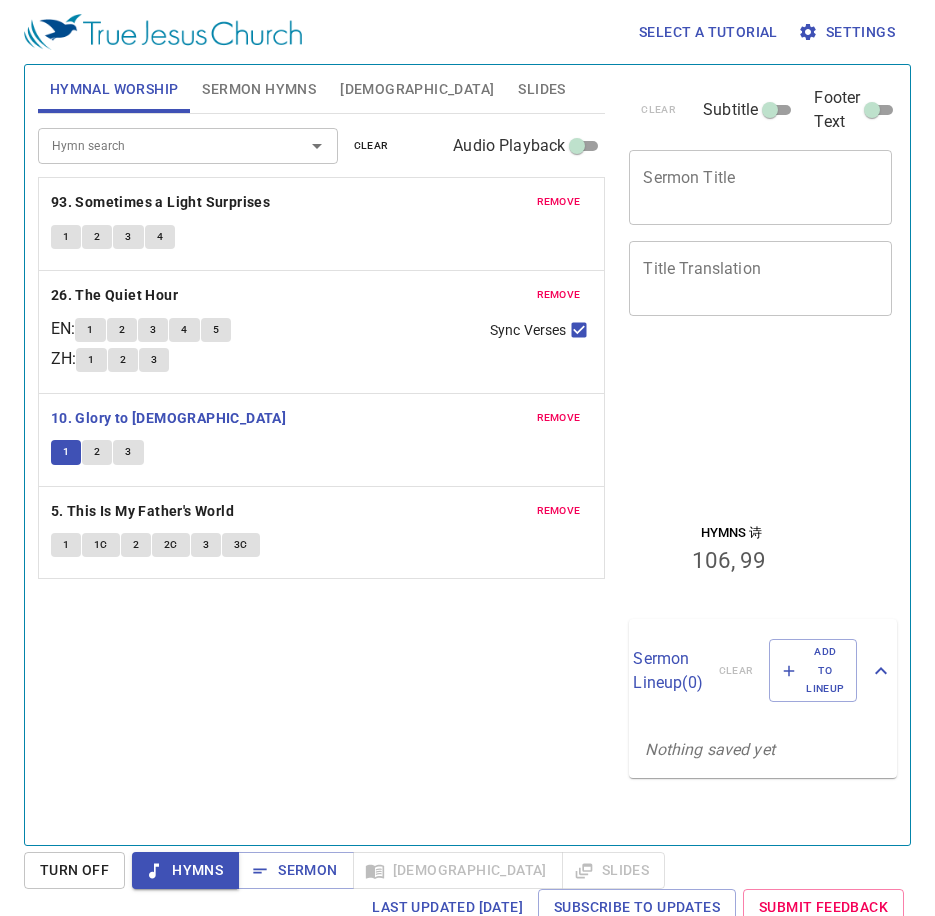 click on "Hymn search Hymn search   clear Audio Playback remove 93. Sometimes a Light Surprises   1 2 3 4 remove 26. The Quiet Hour   EN :   1 2 3 4 5 ZH :   1 2 3 Sync Verses remove 10. Glory to Jesus   1 2 3 remove 5. This Is My Father's World   1 1C 2 2C 3 3C" at bounding box center [322, 471] 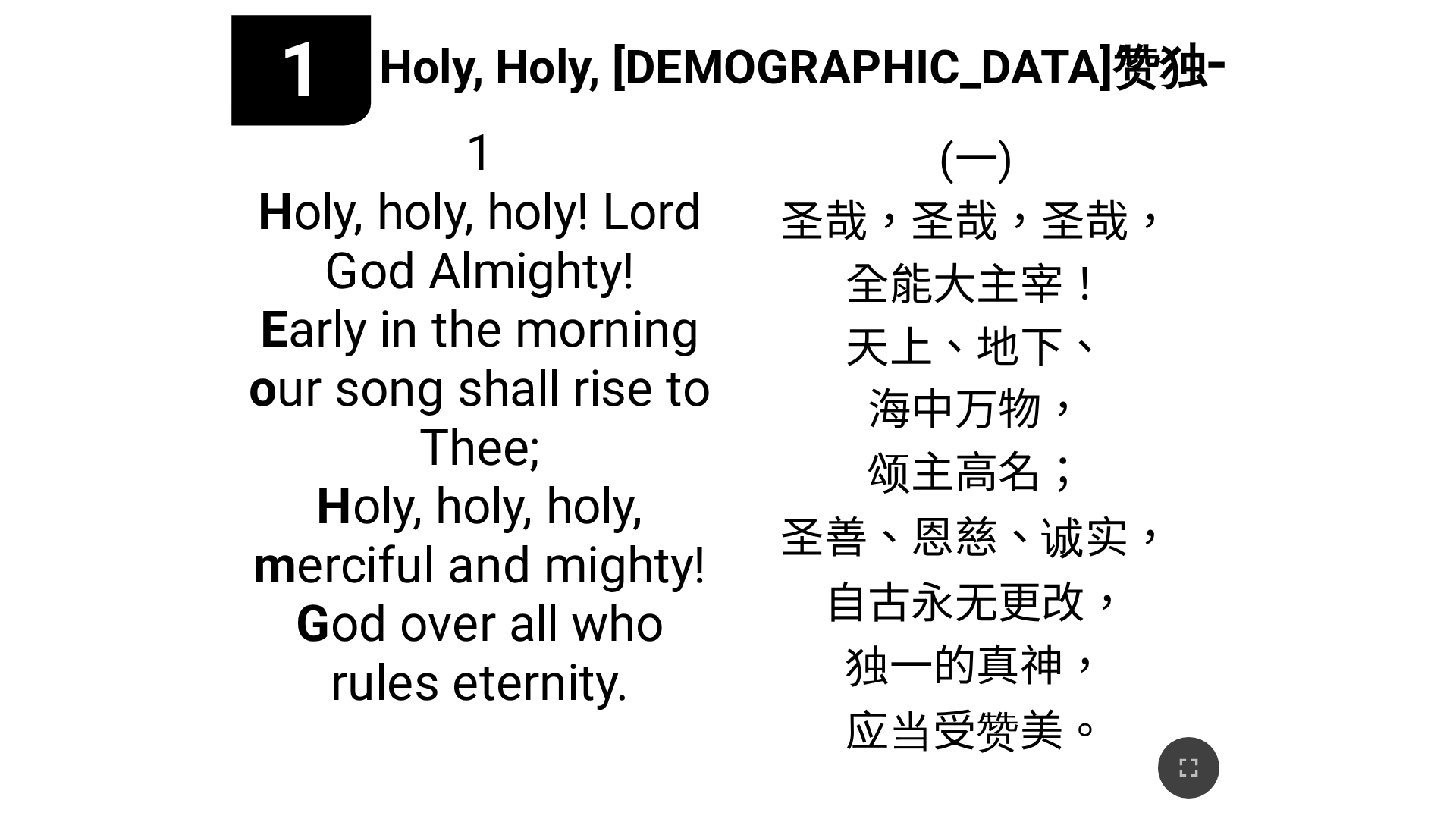 scroll, scrollTop: 0, scrollLeft: 0, axis: both 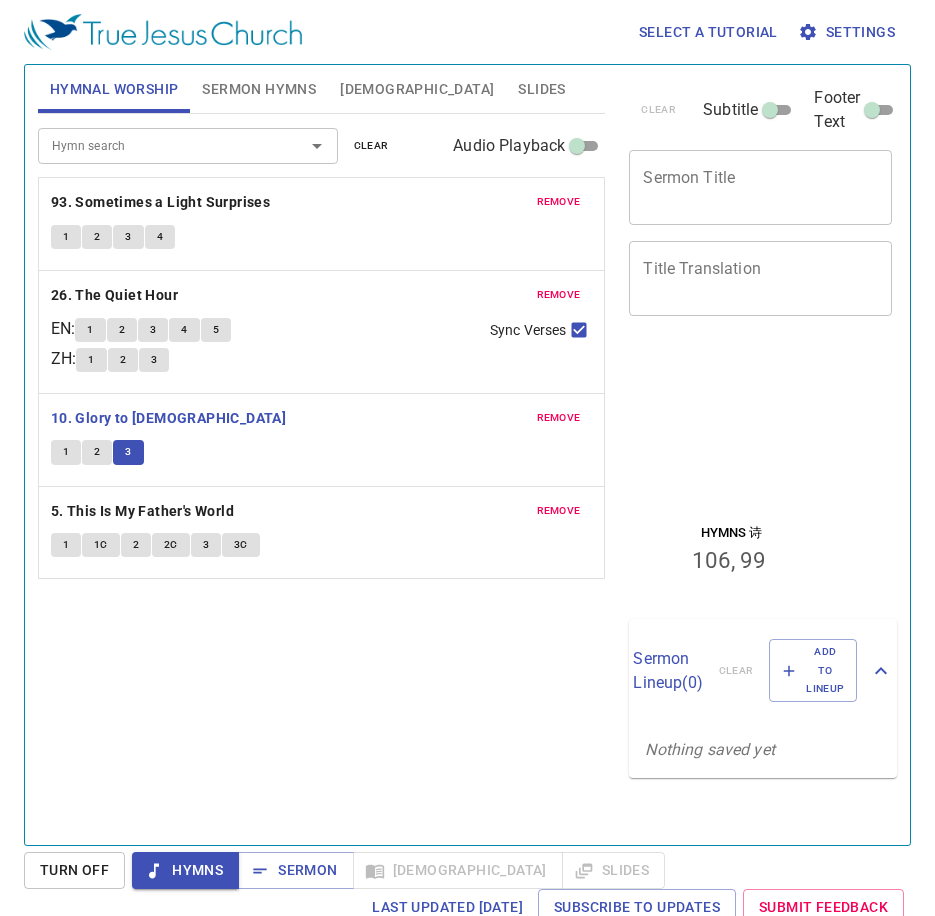 click on "Hymn search Hymn search   clear Audio Playback remove 93. Sometimes a Light Surprises   1 2 3 4 remove 26. The Quiet Hour   EN :   1 2 3 4 5 ZH :   1 2 3 Sync Verses remove 10. Glory to Jesus   1 2 3 remove 5. This Is My Father's World   1 1C 2 2C 3 3C" at bounding box center (322, 471) 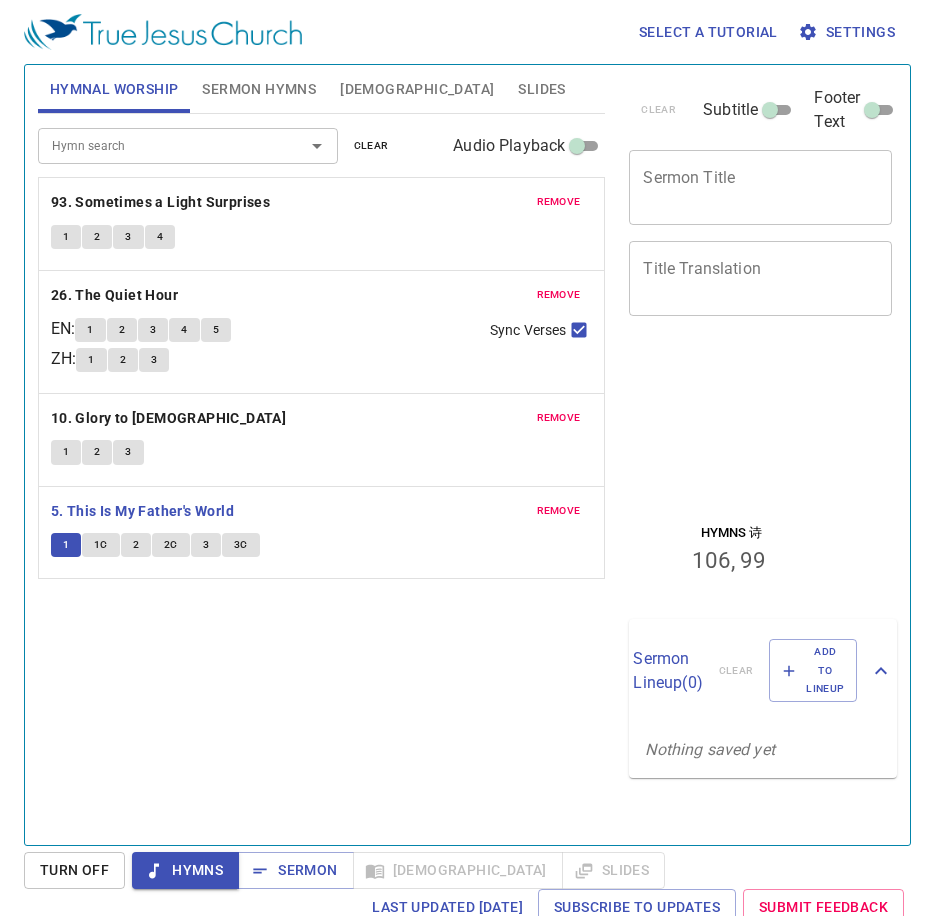 click on "Hymn search Hymn search   clear Audio Playback remove 93. Sometimes a Light Surprises   1 2 3 4 remove 26. The Quiet Hour   EN :   1 2 3 4 5 ZH :   1 2 3 Sync Verses remove 10. Glory to Jesus   1 2 3 remove 5. This Is My Father's World   1 1C 2 2C 3 3C" at bounding box center (322, 471) 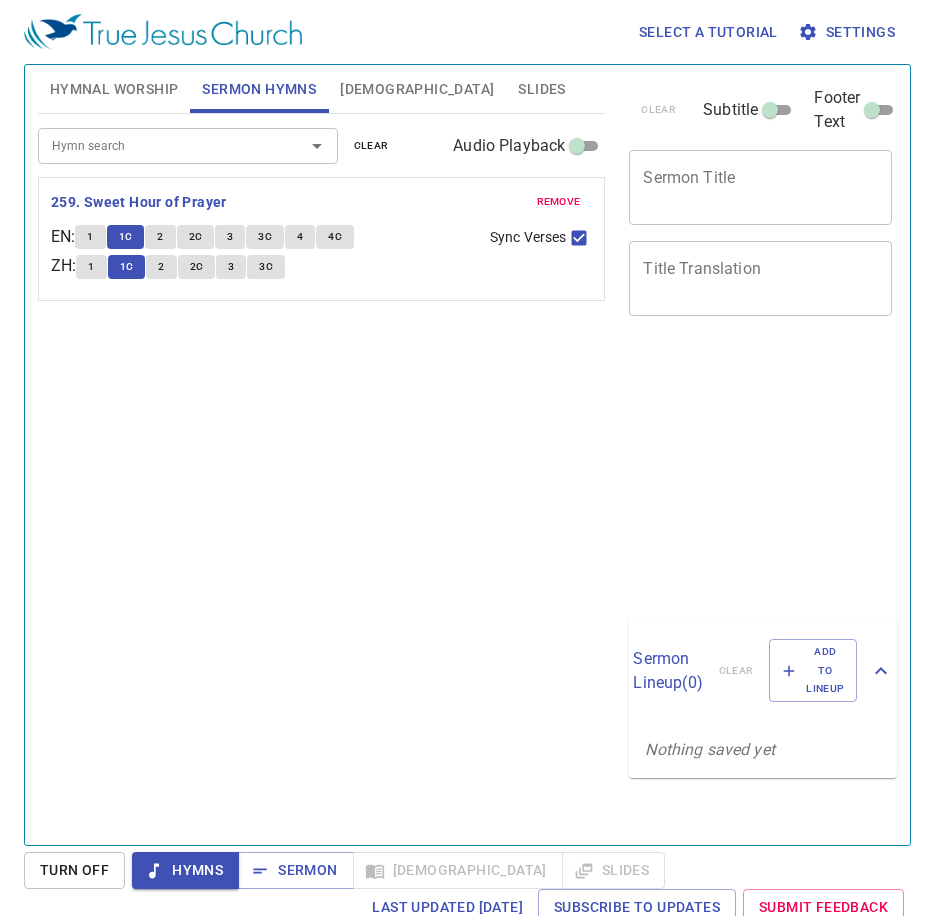 scroll, scrollTop: 0, scrollLeft: 0, axis: both 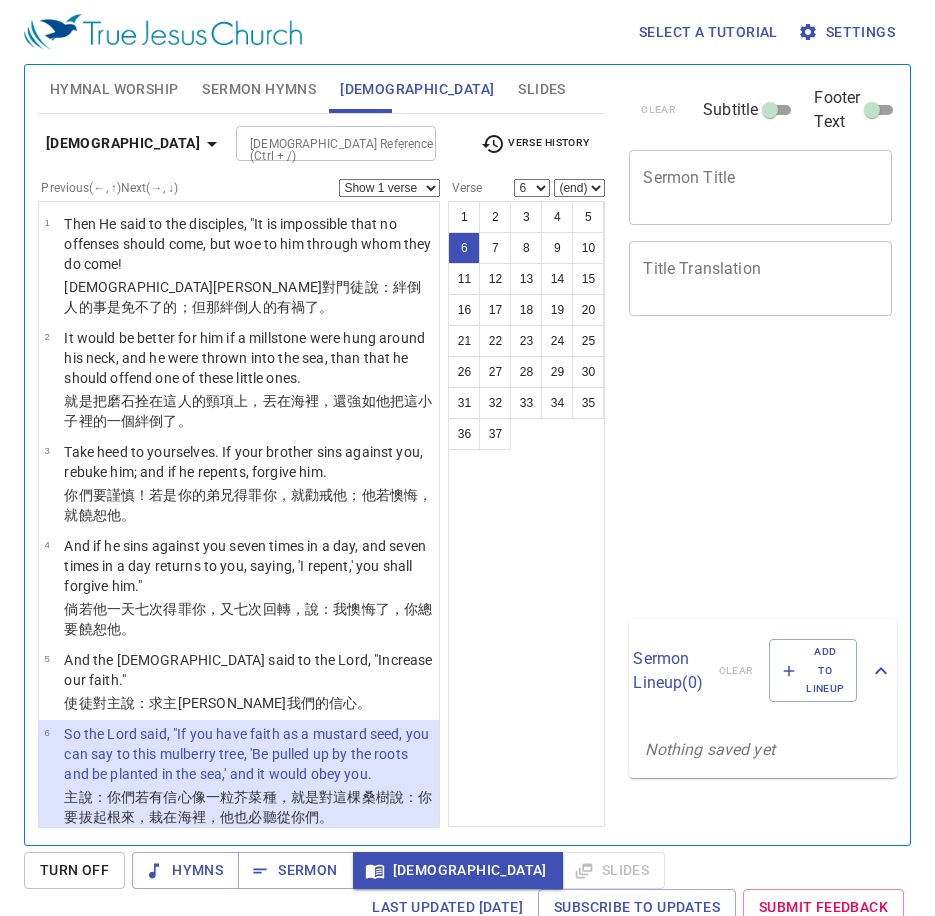 select on "6" 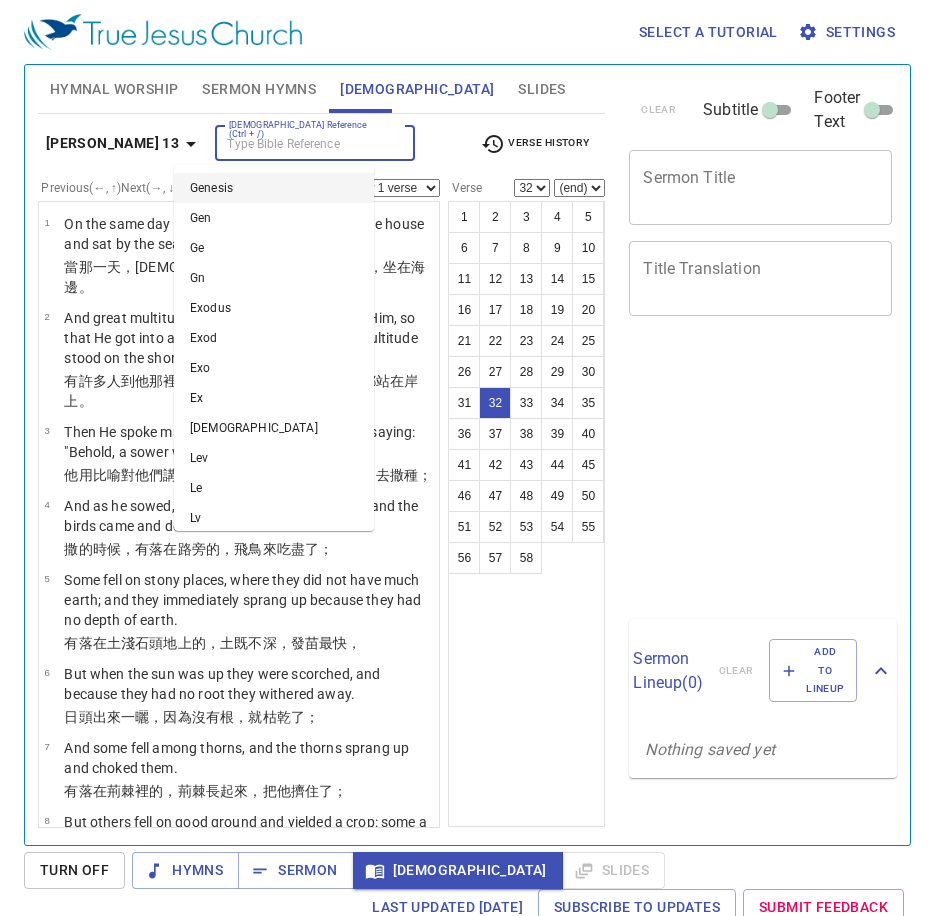 select on "32" 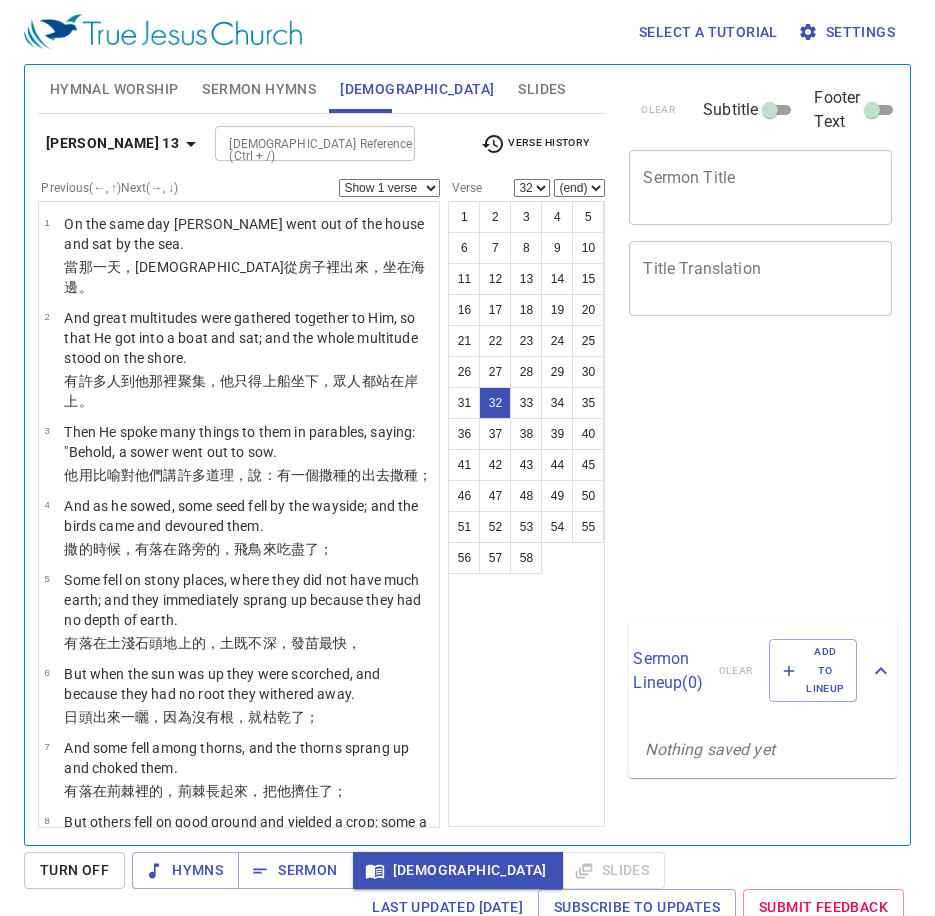 select on "32" 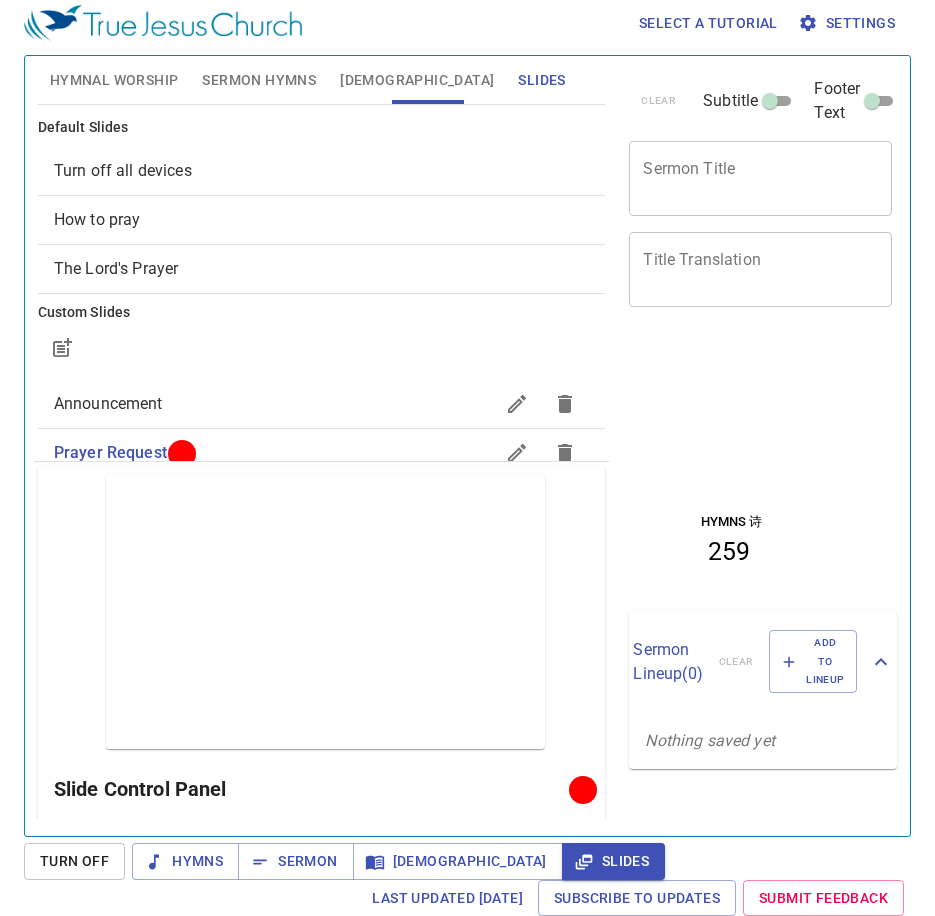 scroll, scrollTop: 9, scrollLeft: 0, axis: vertical 